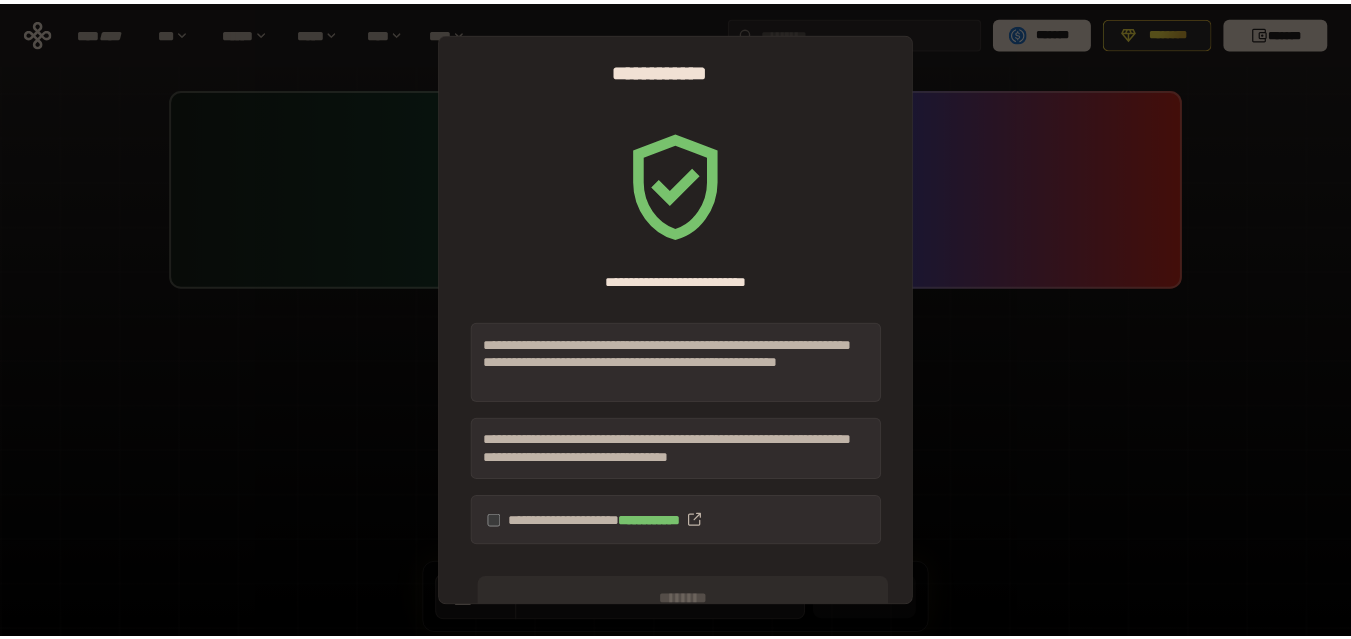 scroll, scrollTop: 0, scrollLeft: 0, axis: both 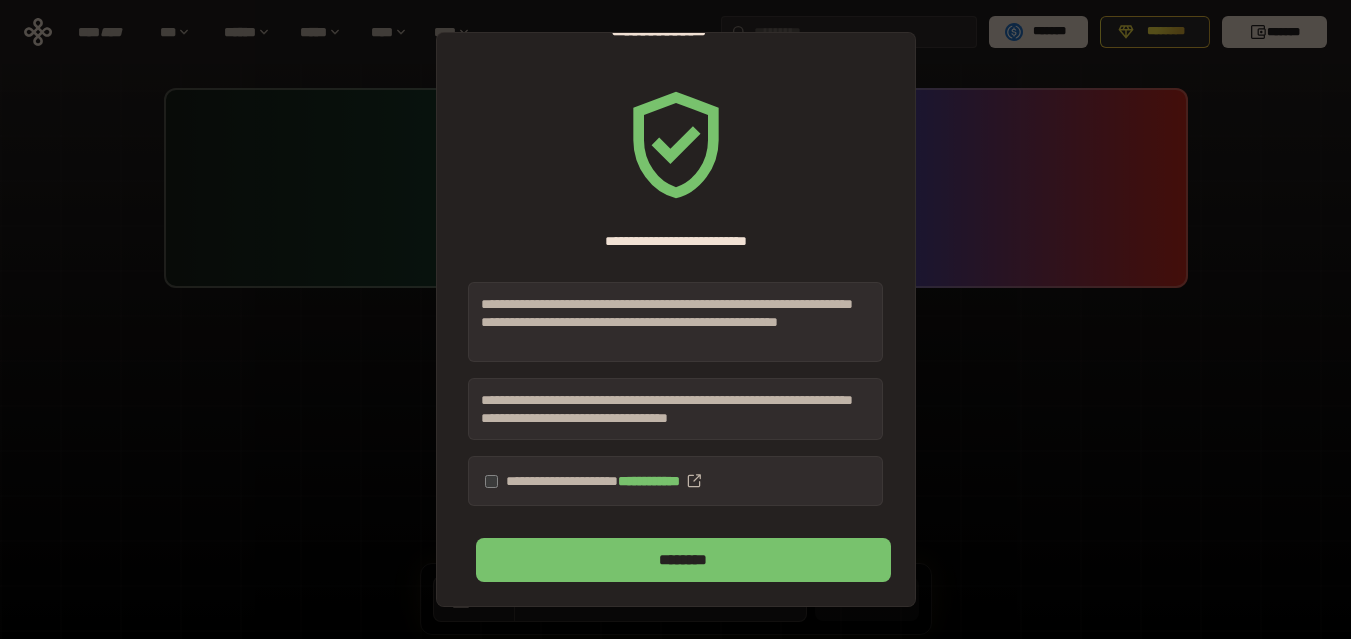 click on "********" at bounding box center (683, 560) 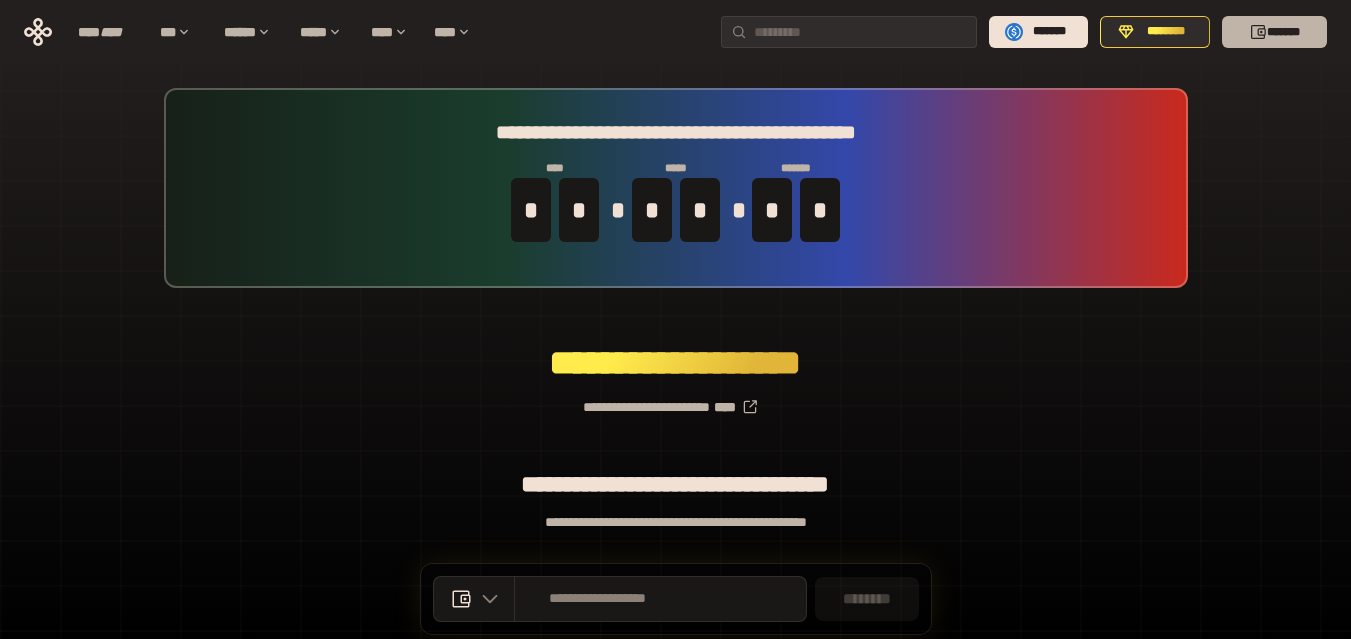 click on "*******" at bounding box center [1274, 32] 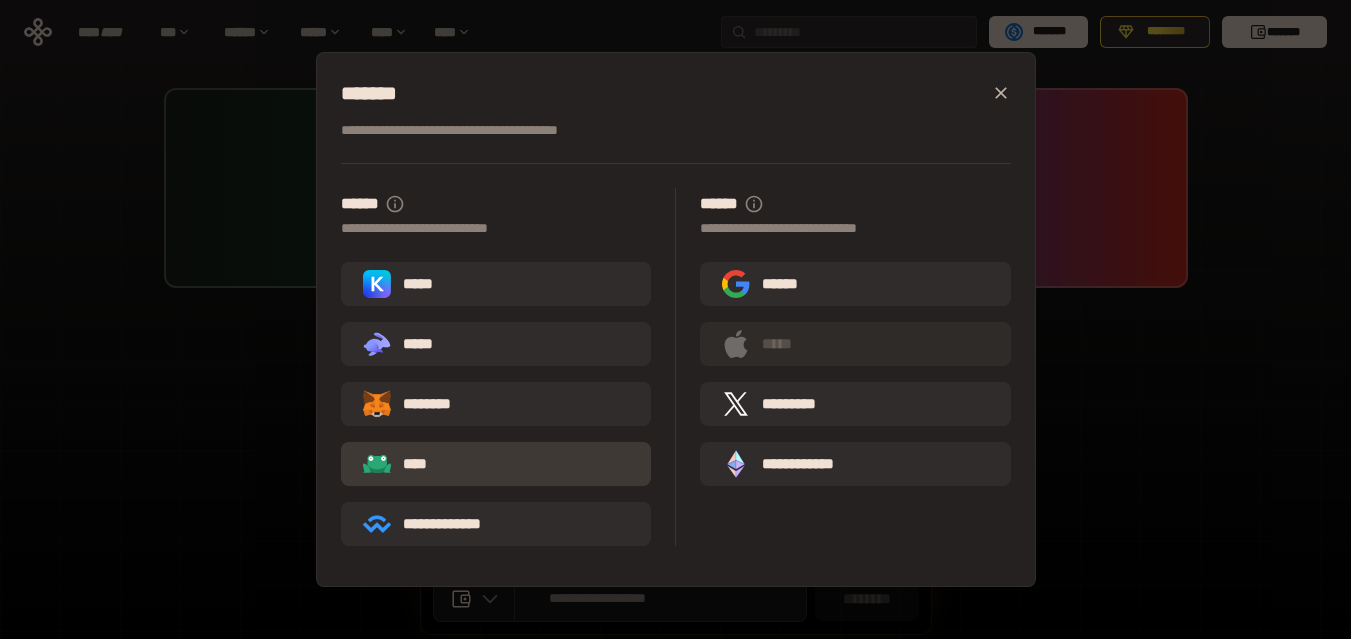 click on "****" at bounding box center (496, 464) 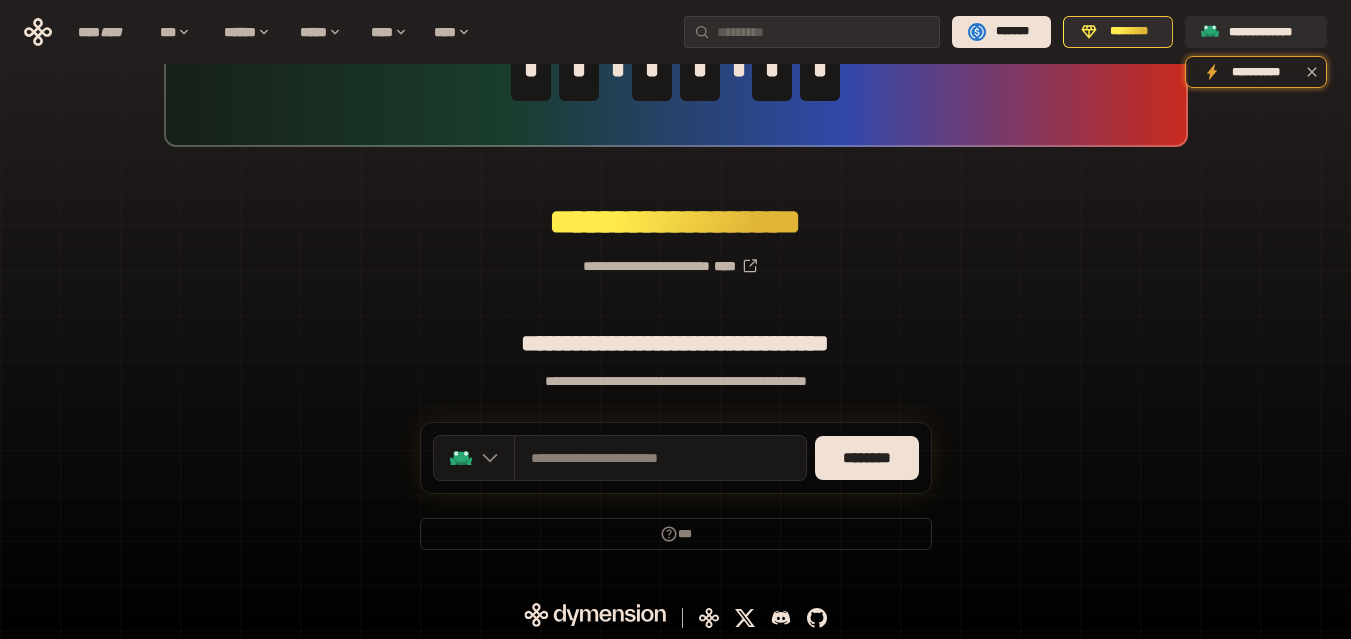 scroll, scrollTop: 144, scrollLeft: 0, axis: vertical 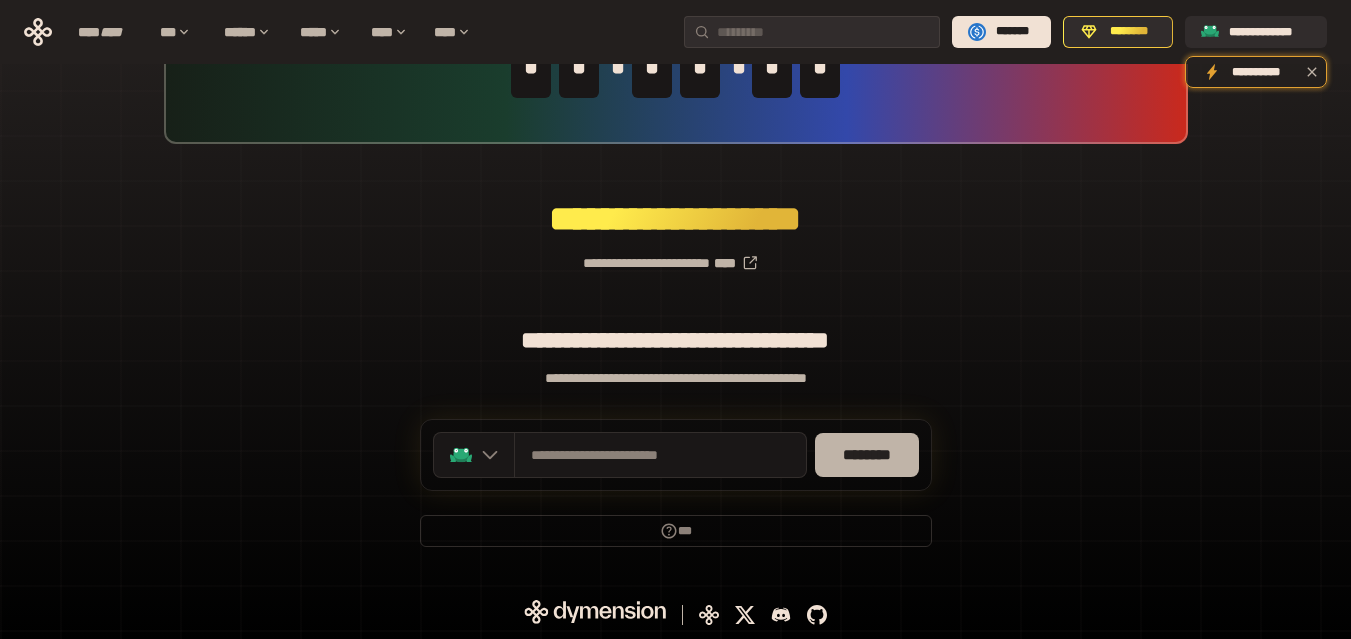 click on "********" at bounding box center (867, 455) 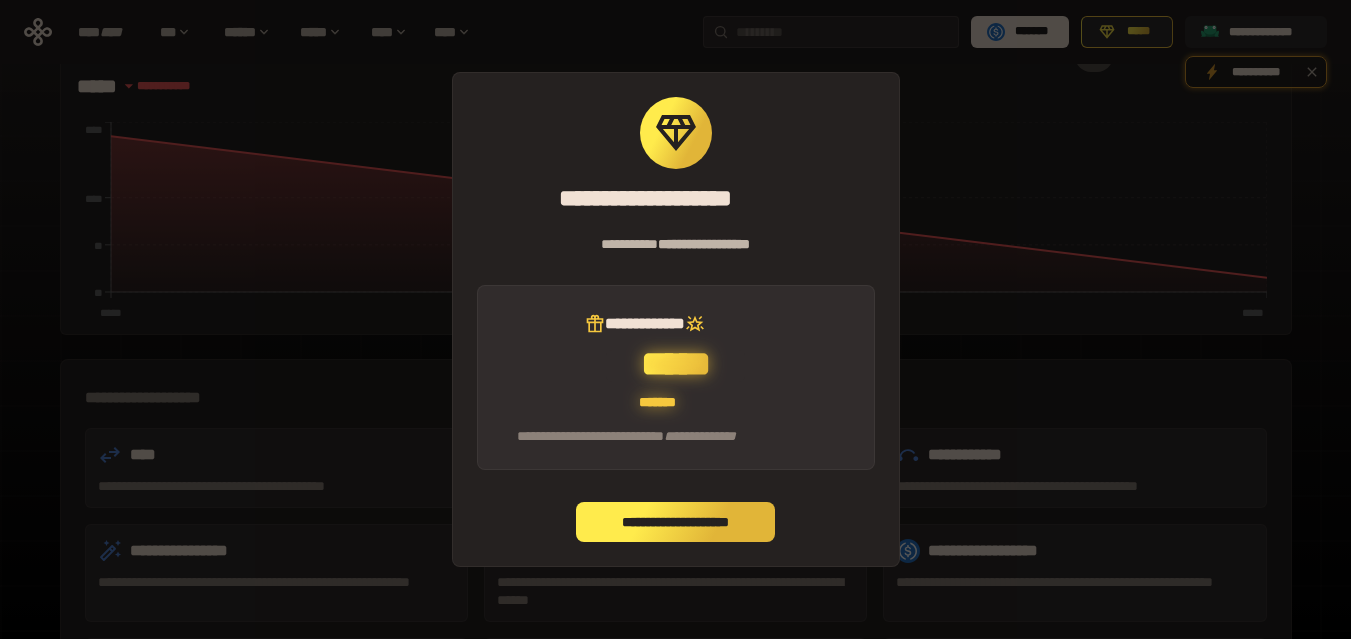 click on "**********" at bounding box center (675, 319) 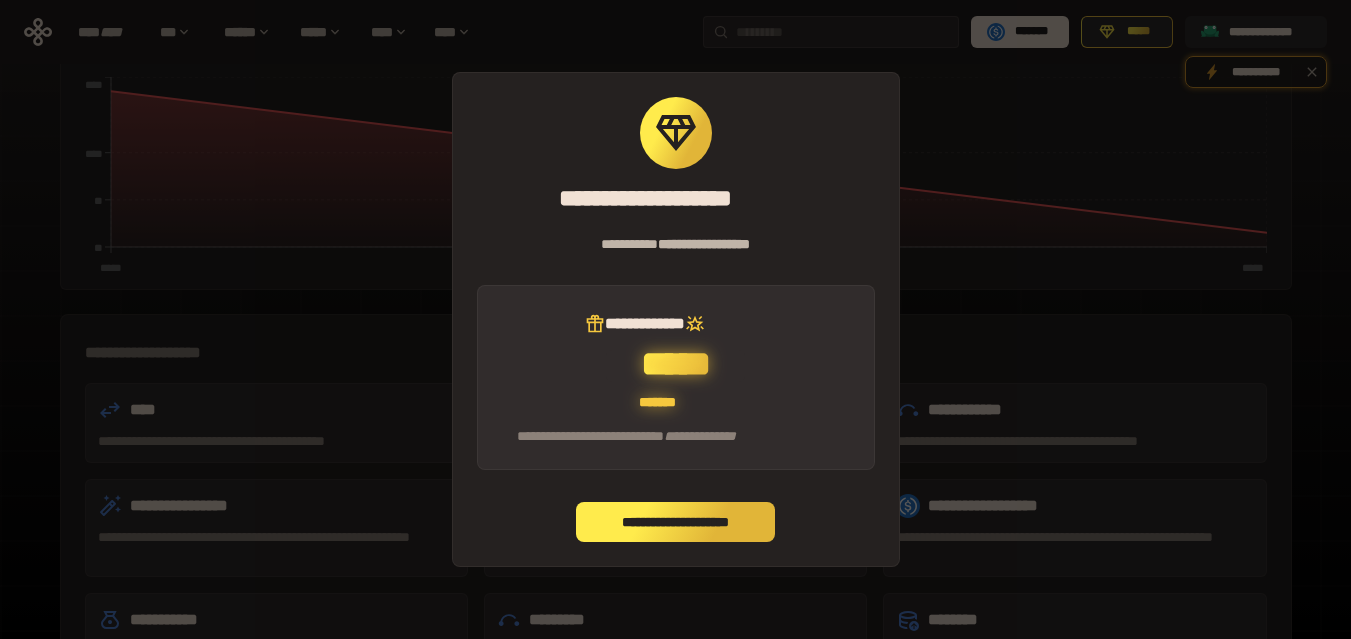 click on "**********" at bounding box center (675, 319) 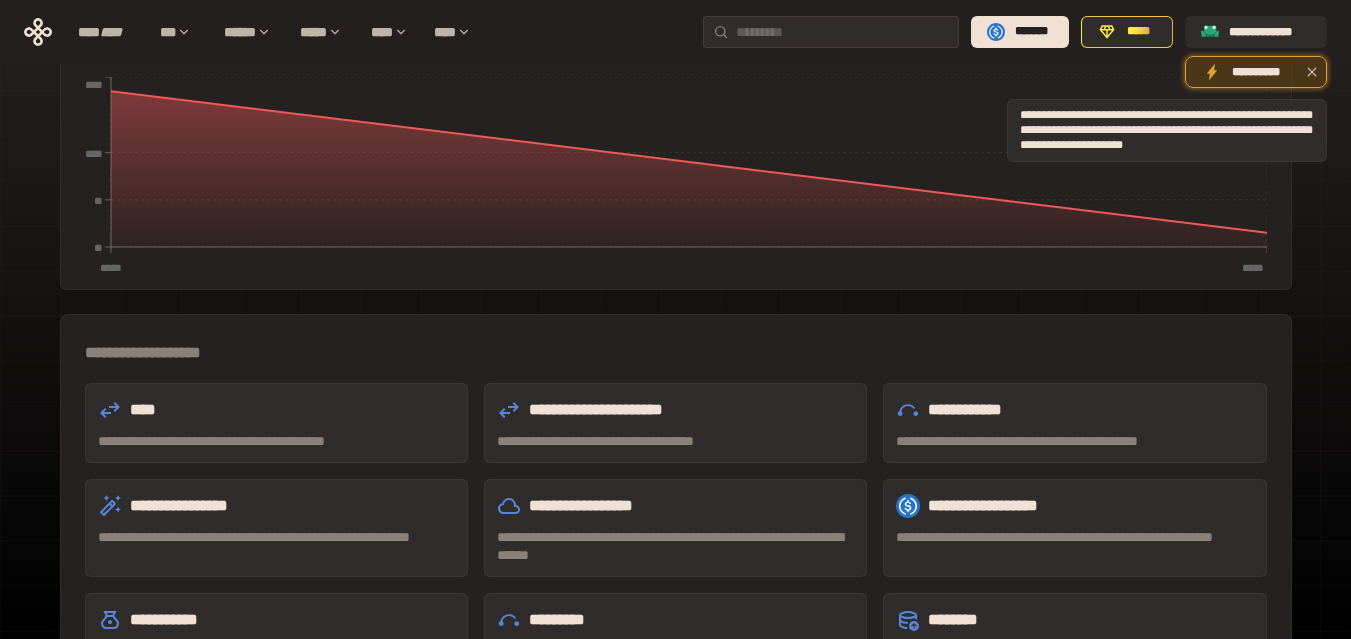 click on "**********" at bounding box center (1256, 72) 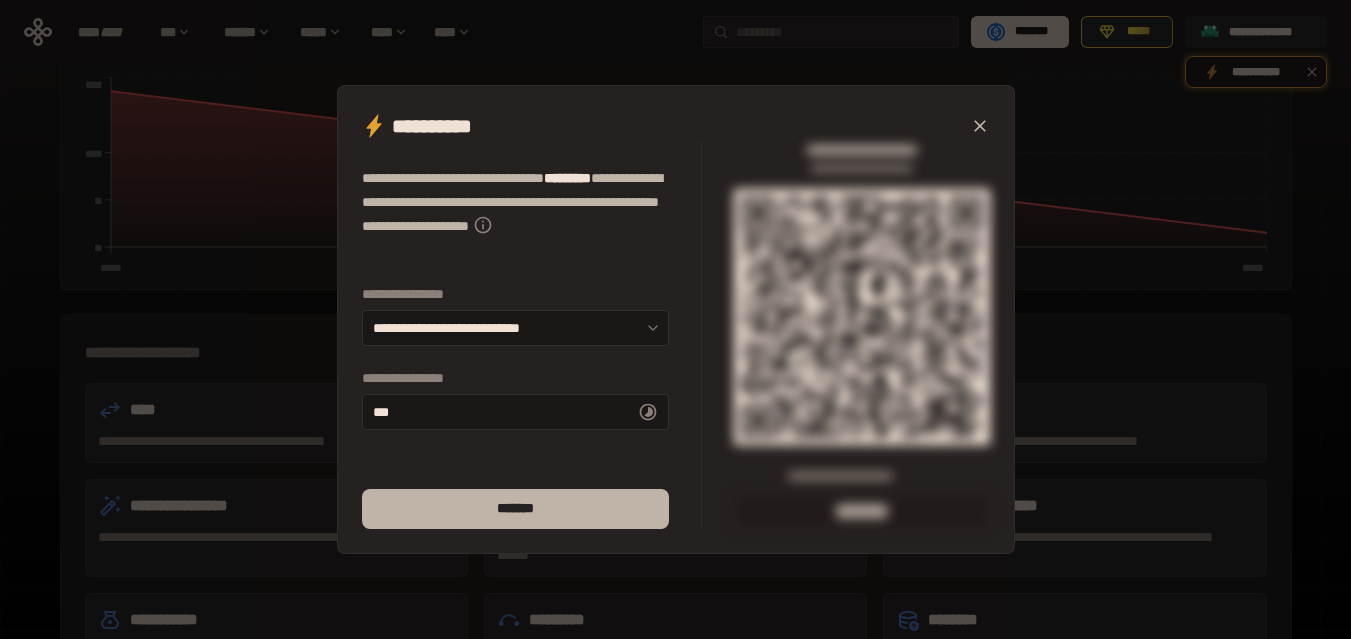 click on "*******" at bounding box center [515, 509] 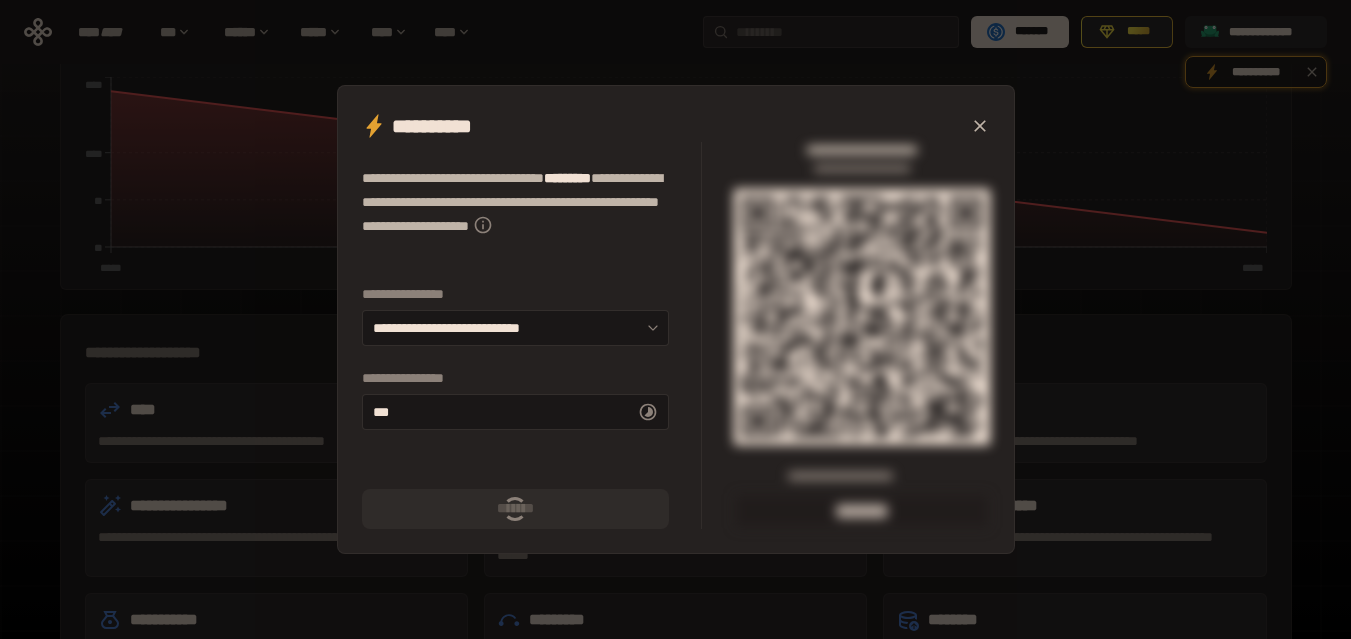 click 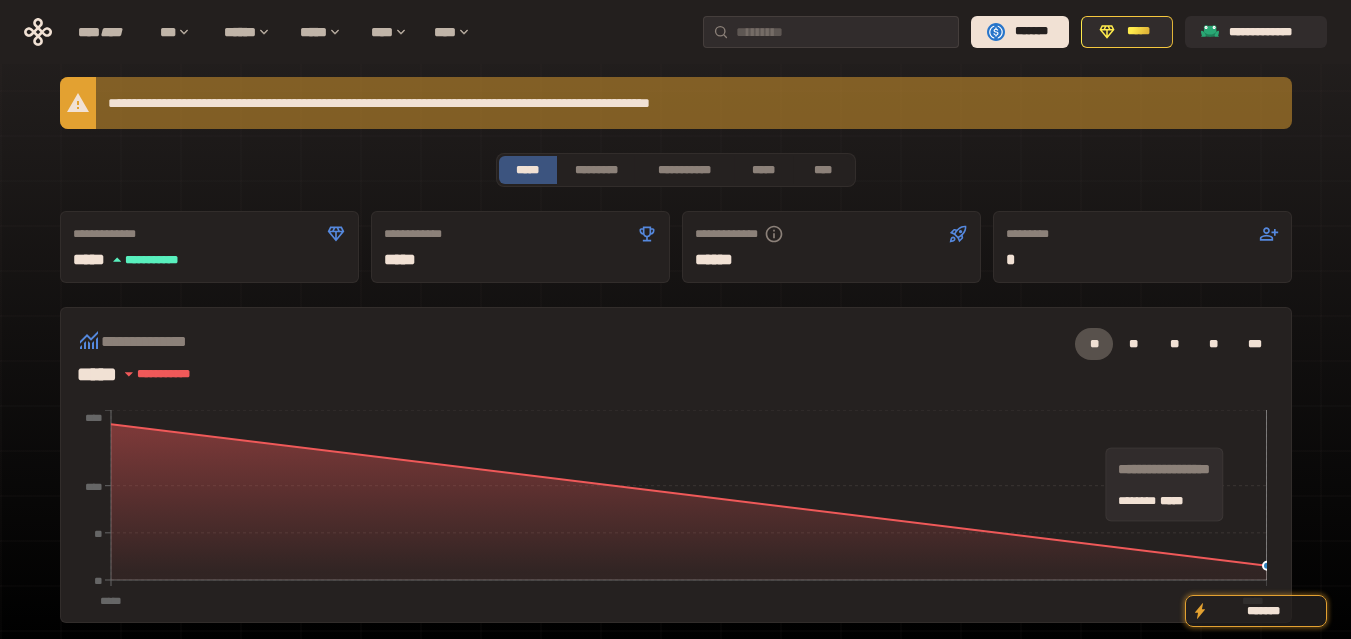 scroll, scrollTop: 0, scrollLeft: 0, axis: both 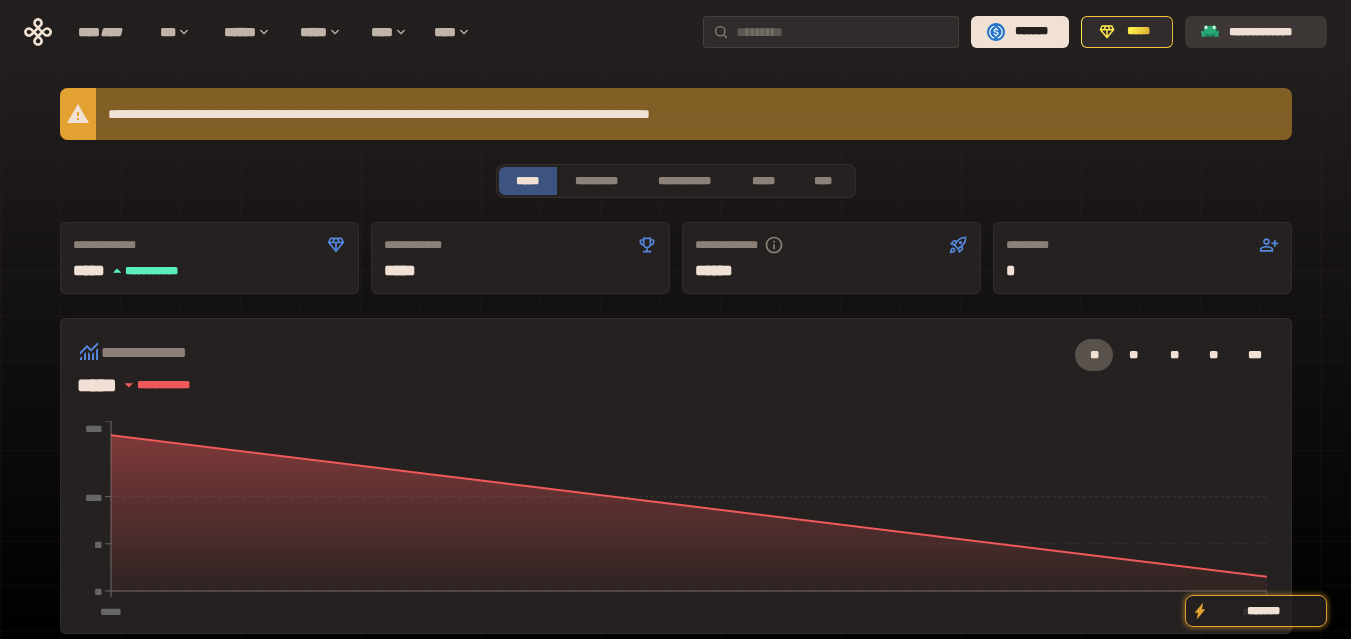 click on "**********" at bounding box center [1270, 32] 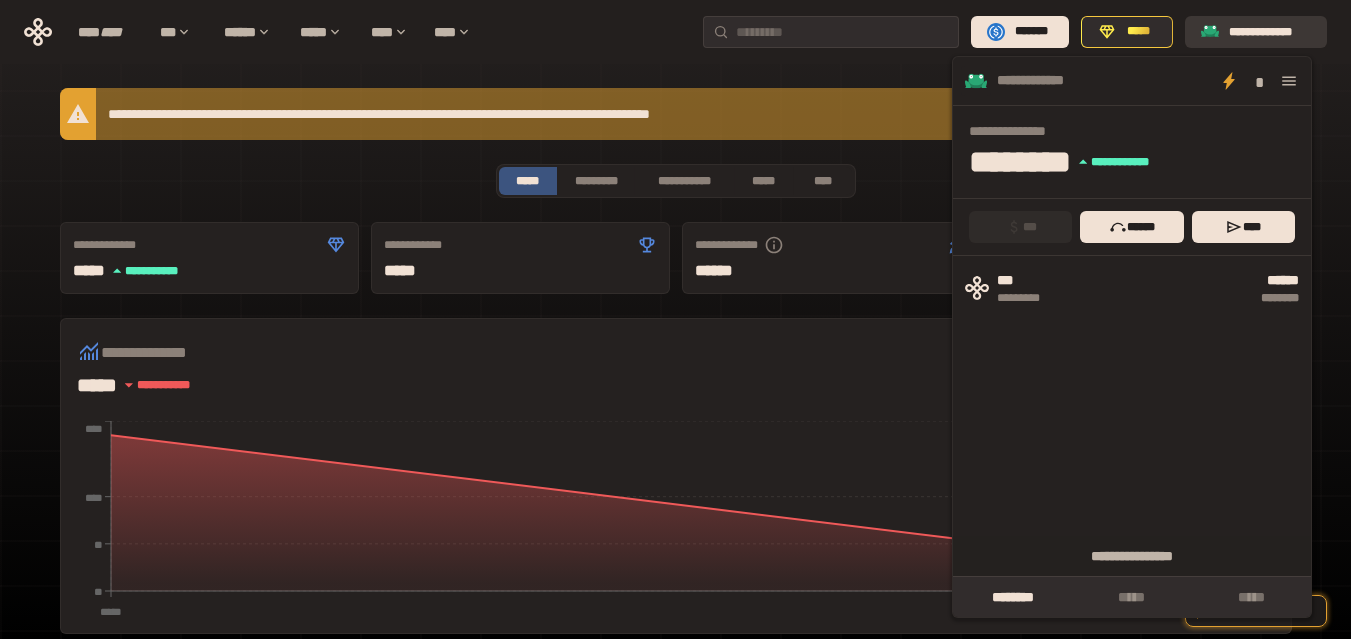 click on "**********" at bounding box center (1270, 32) 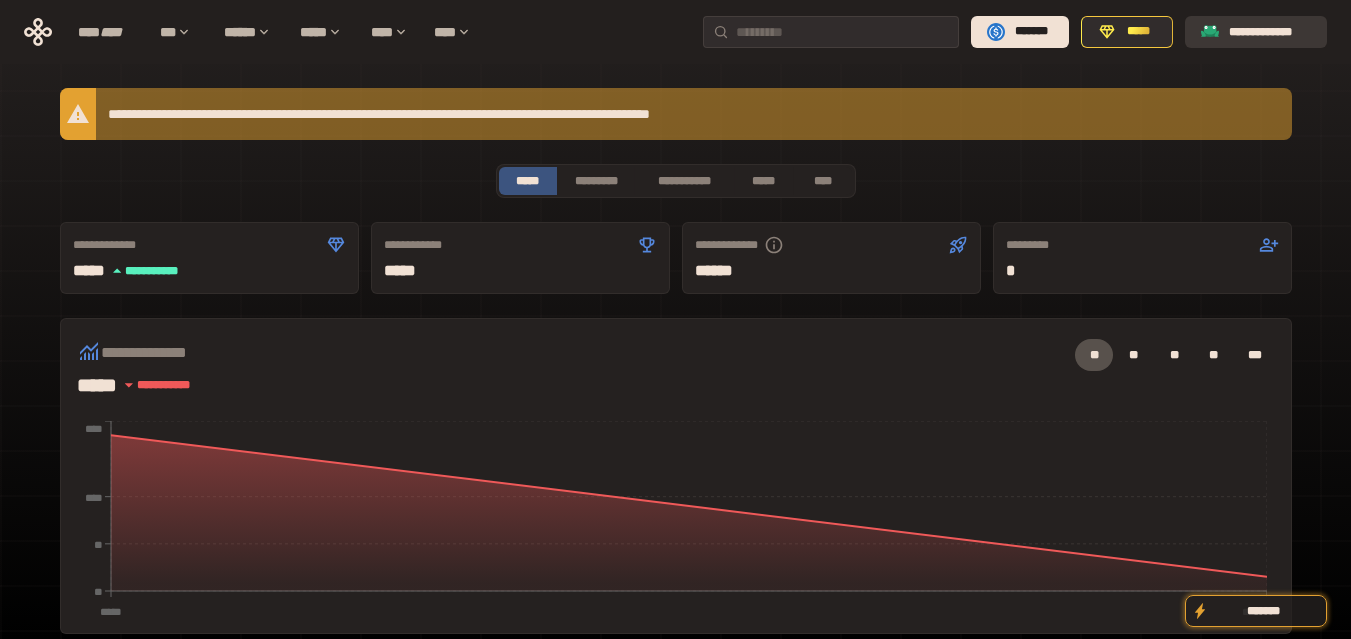 click on "**********" at bounding box center (1270, 32) 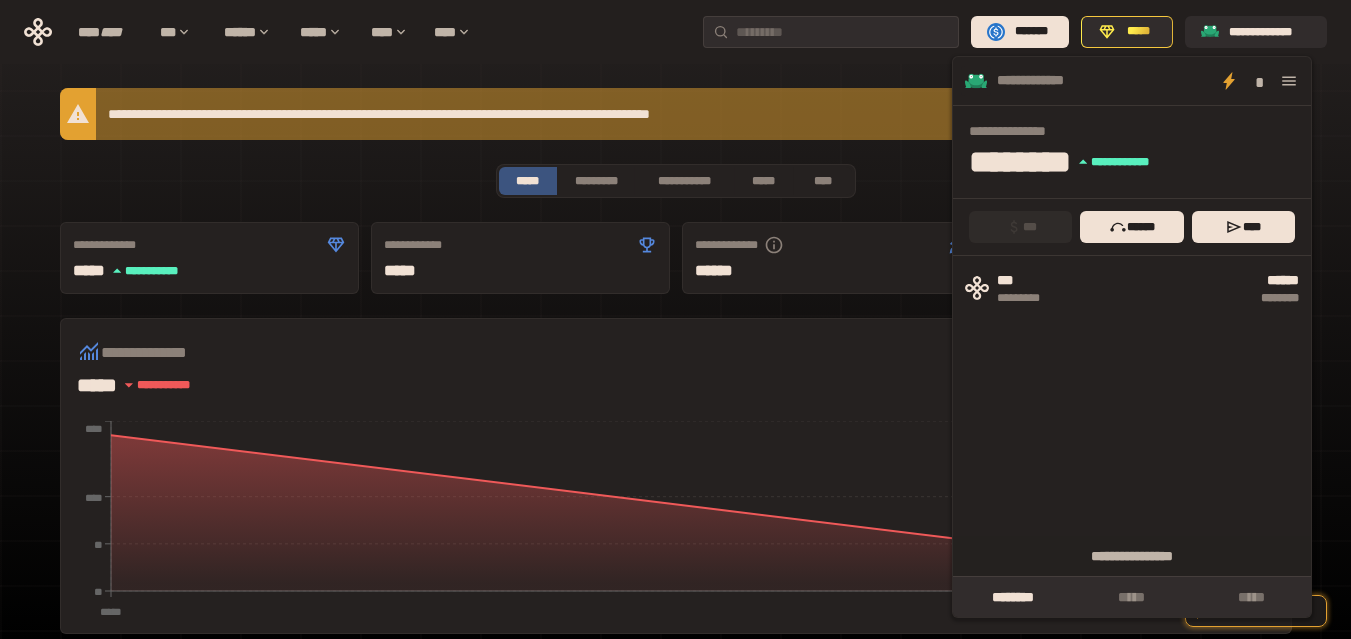 click 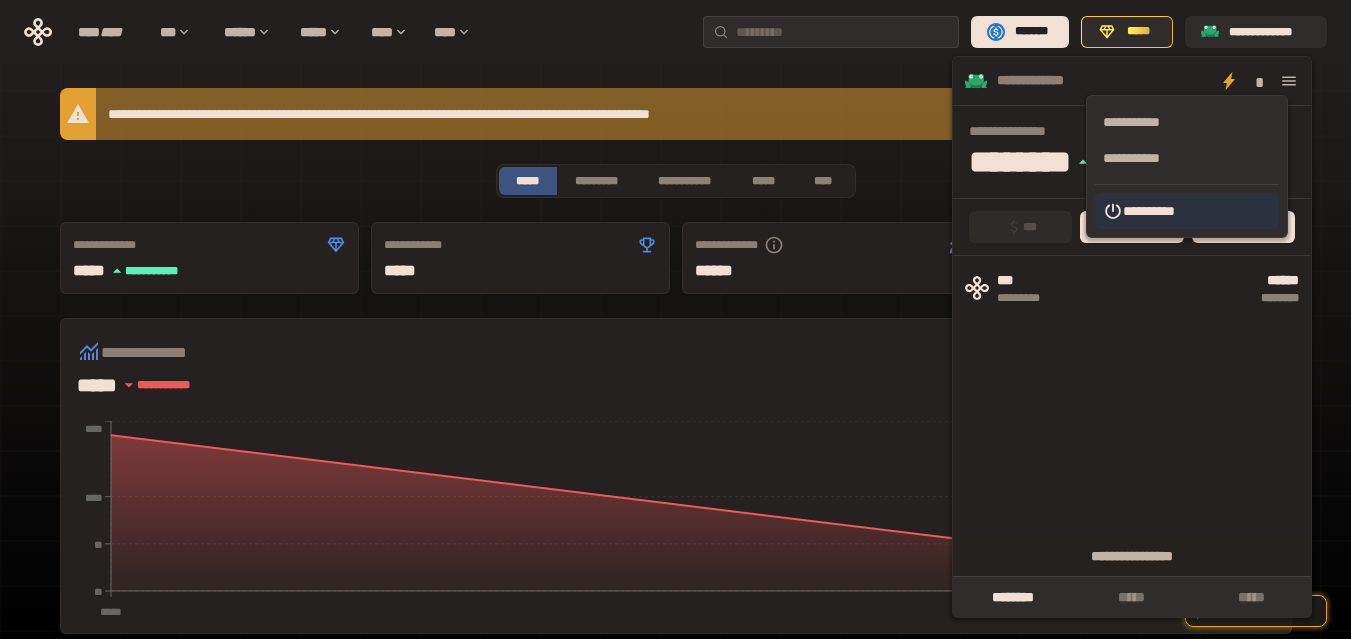 click on "**********" at bounding box center (1187, 211) 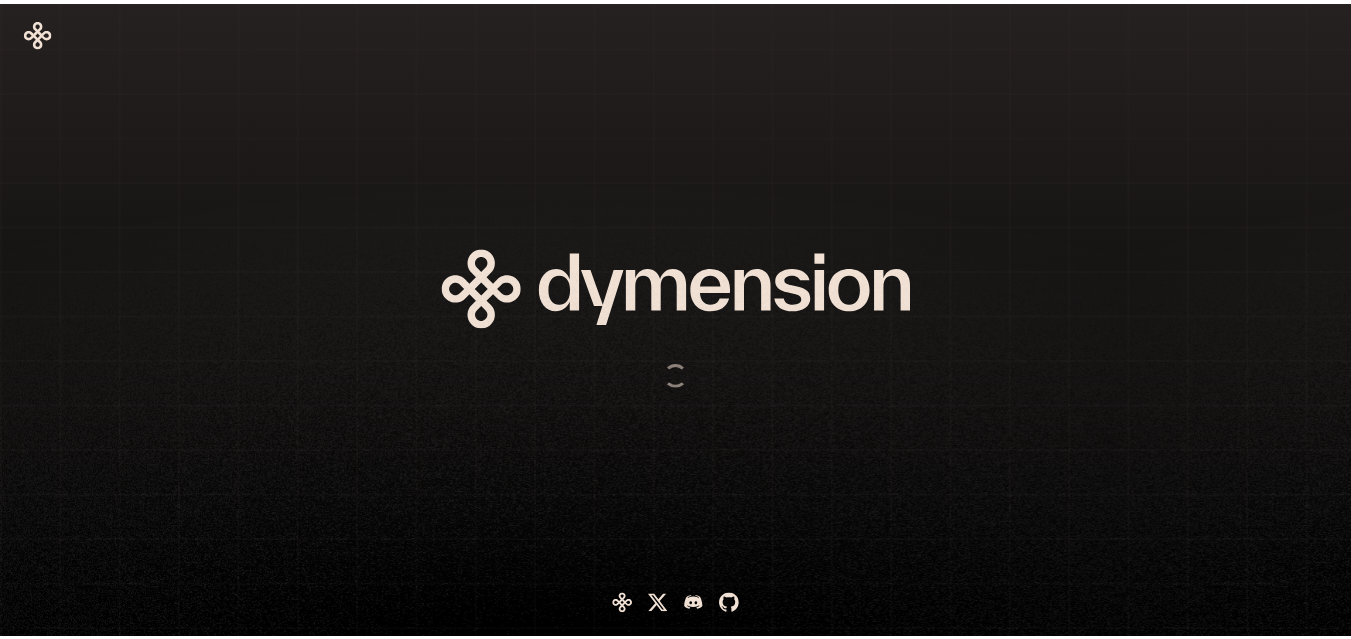 scroll, scrollTop: 0, scrollLeft: 0, axis: both 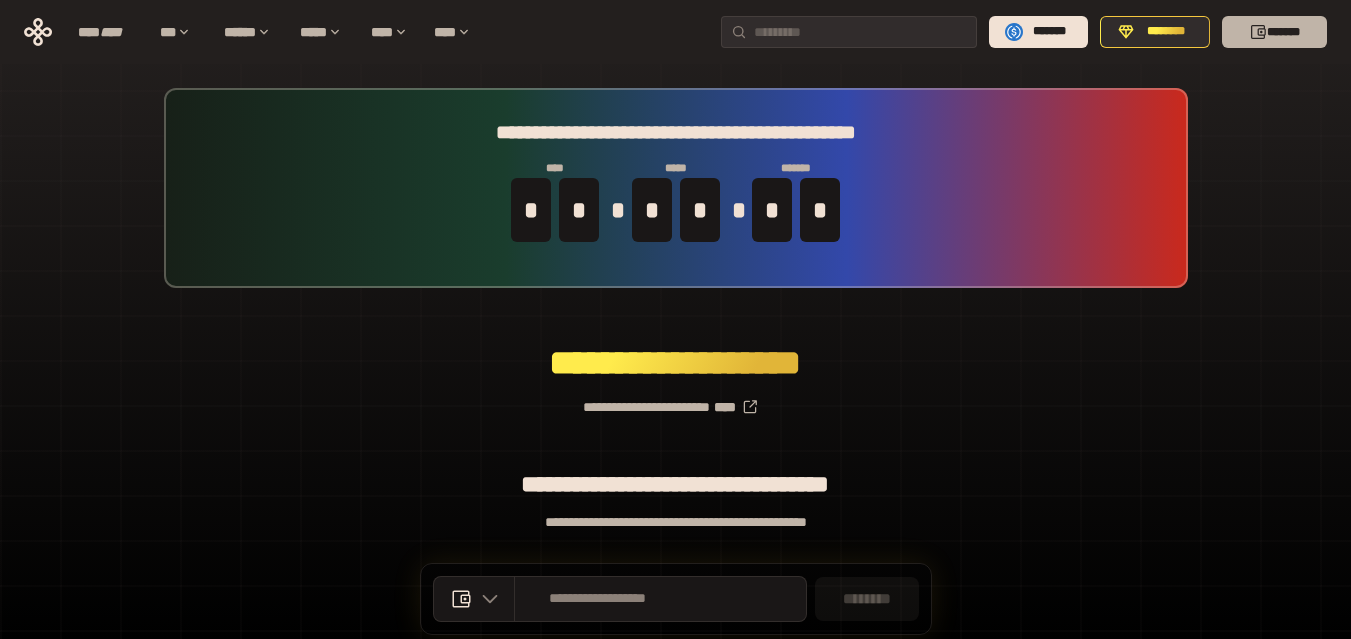 click on "*******" at bounding box center [1274, 32] 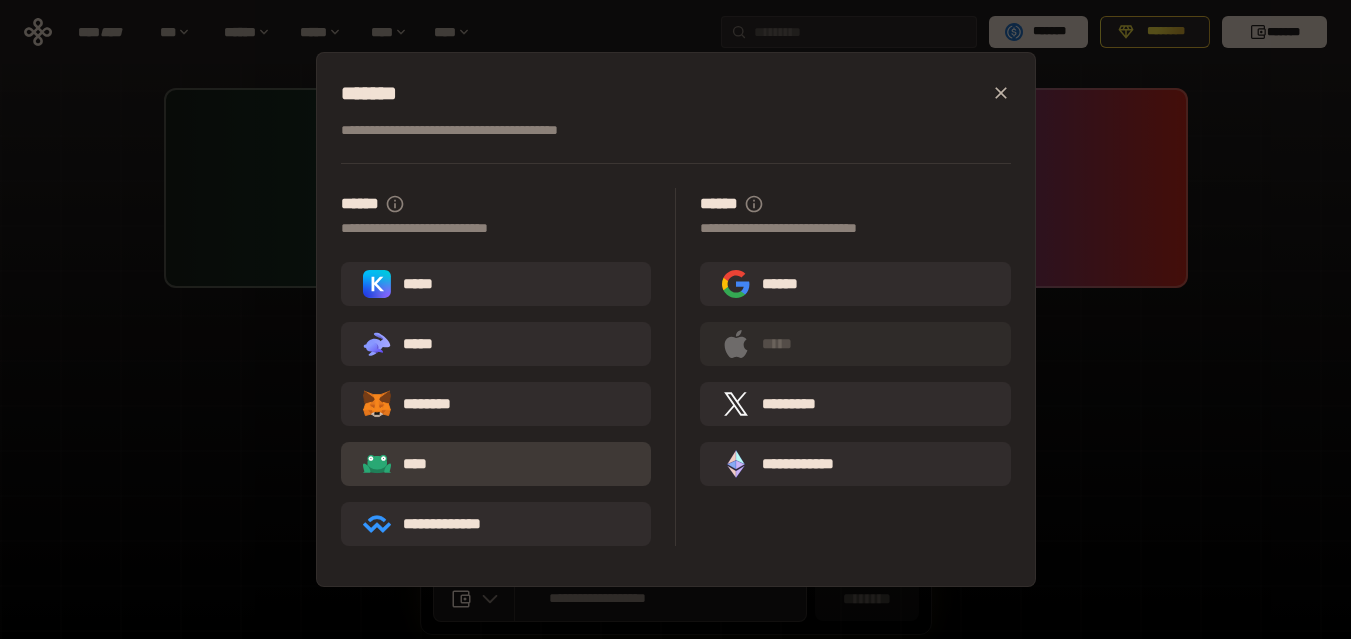 click on "****" at bounding box center (496, 464) 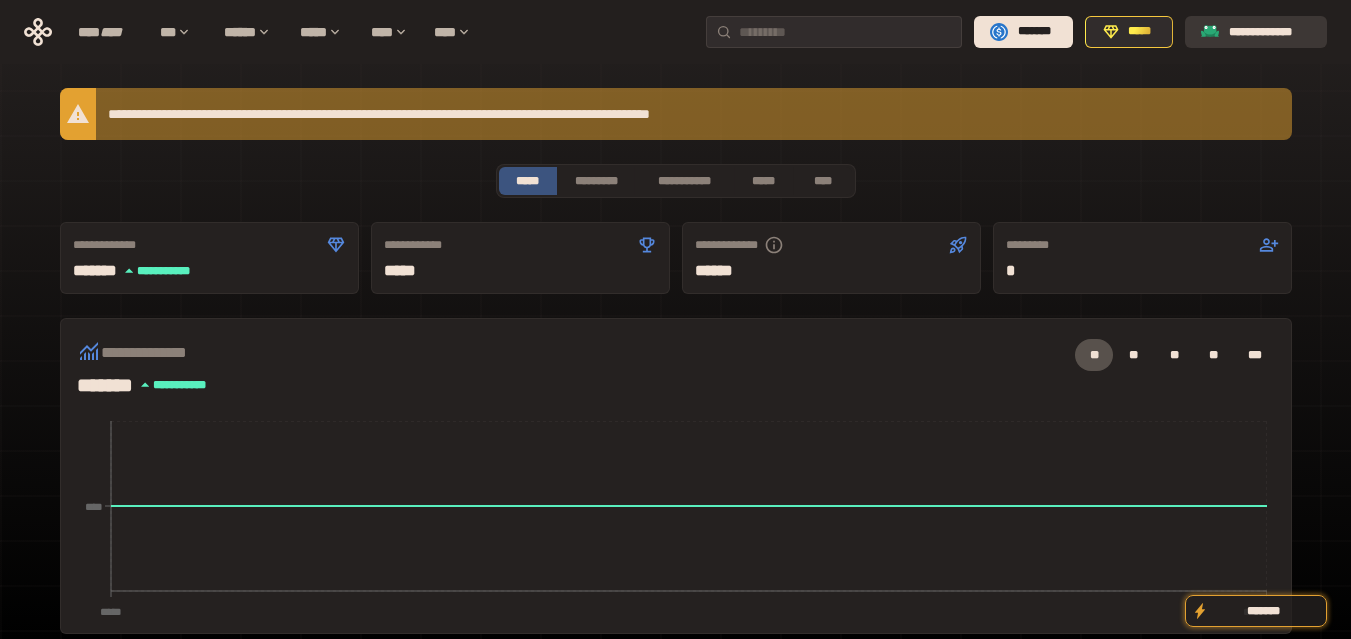 click on "**********" at bounding box center (1270, 32) 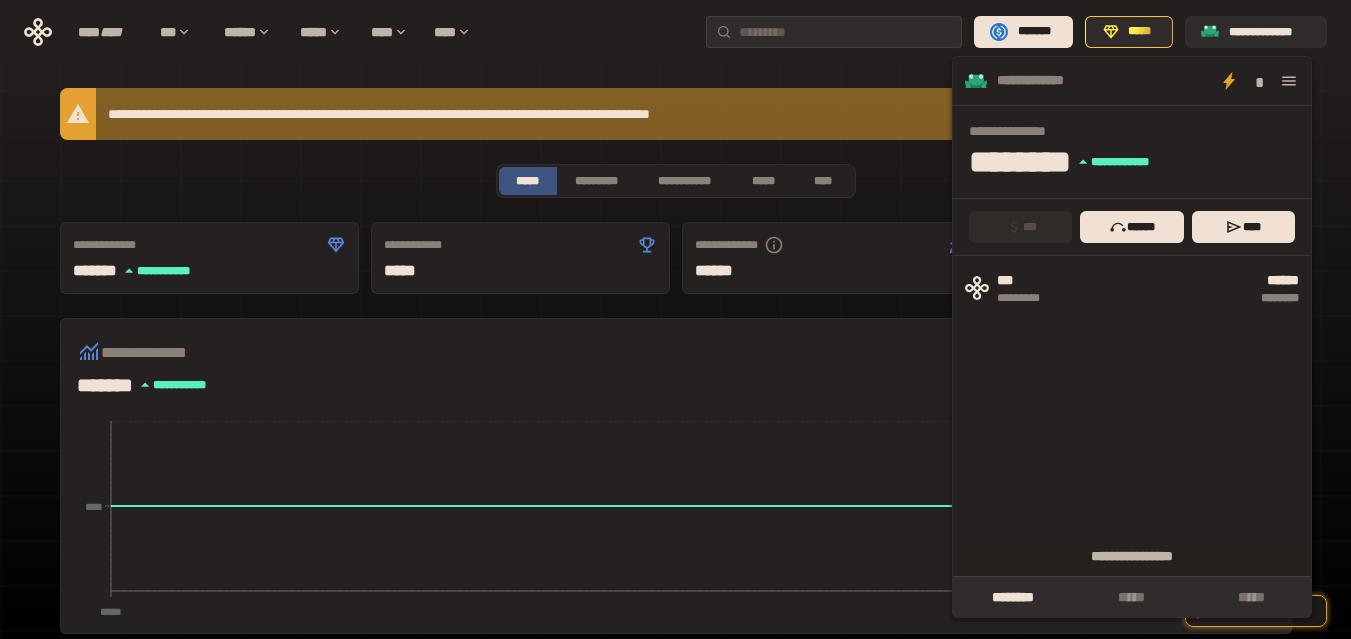 click 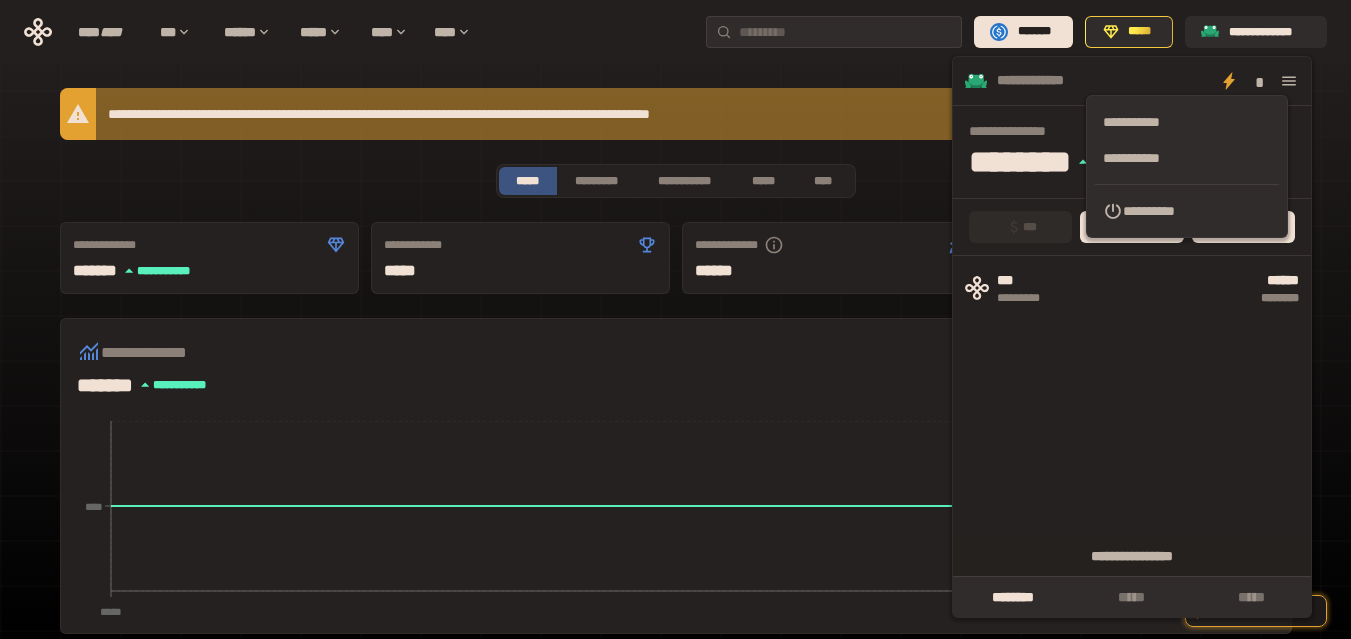 click on "**********" at bounding box center [1187, 211] 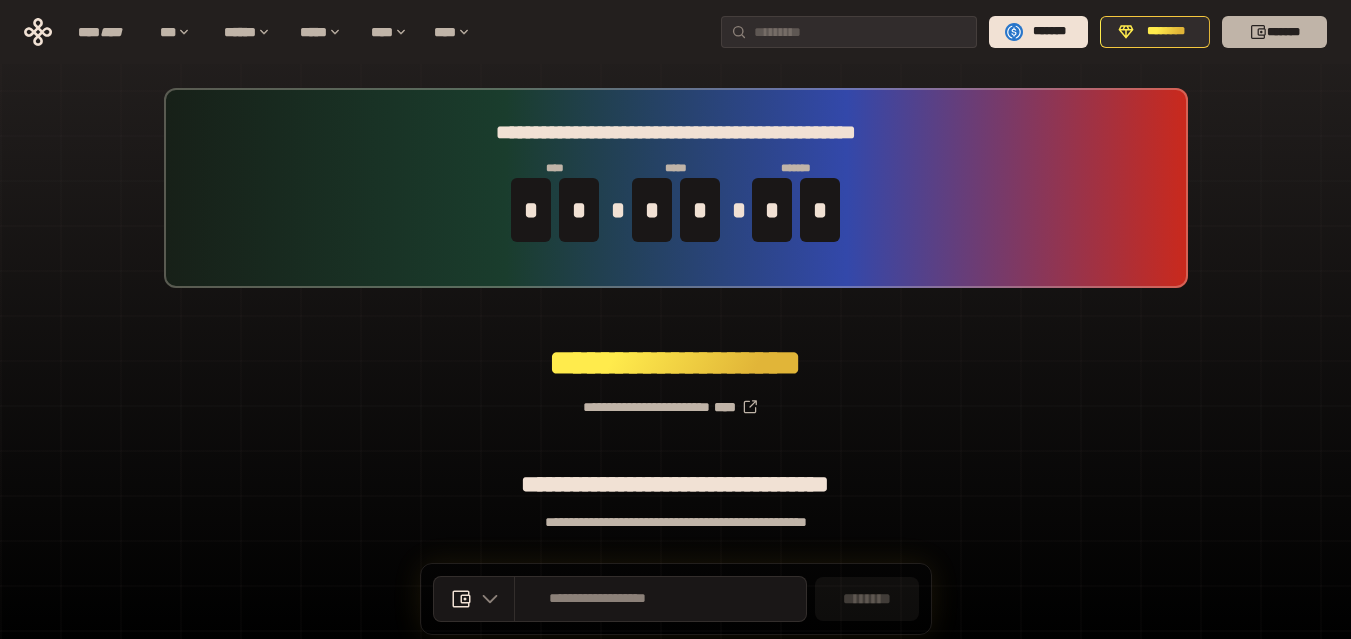 click on "*******" at bounding box center (1274, 32) 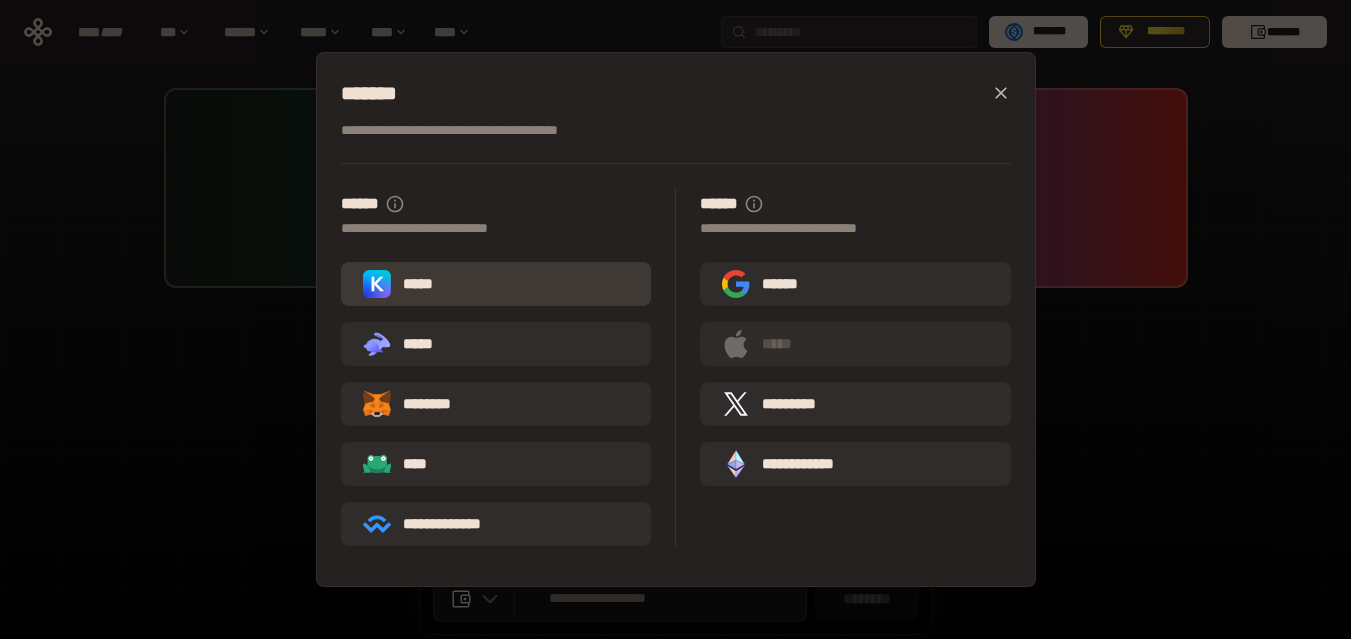 click on "*****" at bounding box center (496, 284) 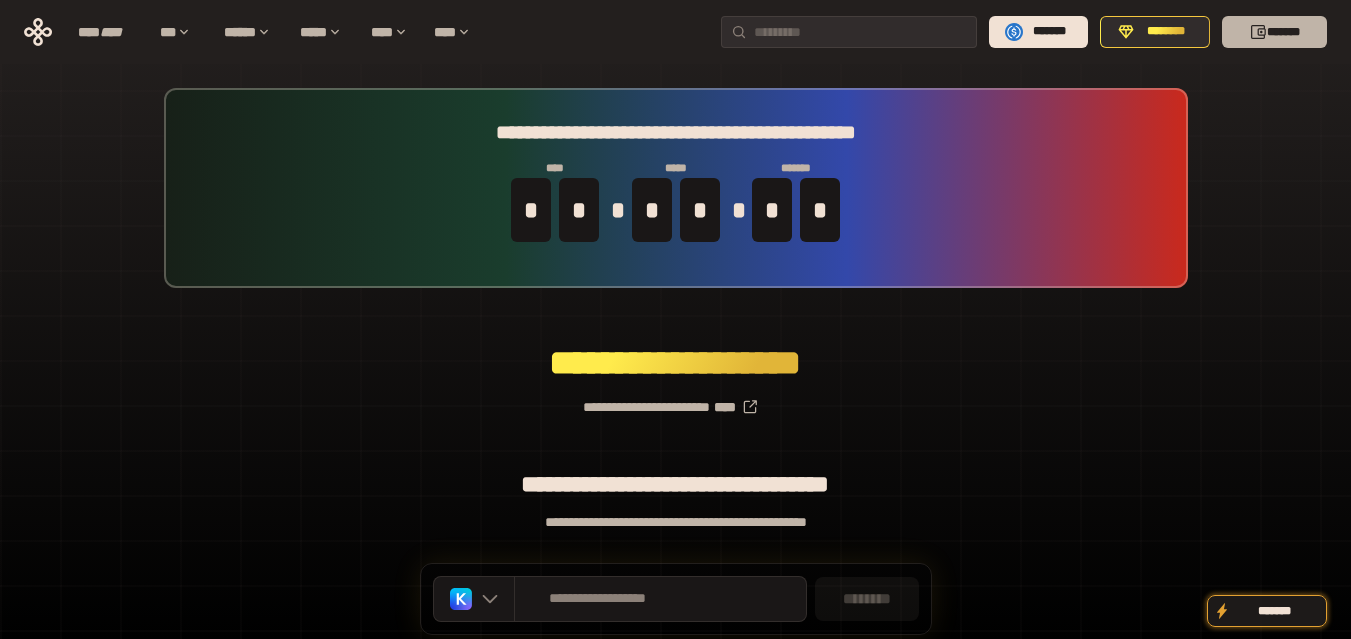 click on "*******" at bounding box center (1274, 32) 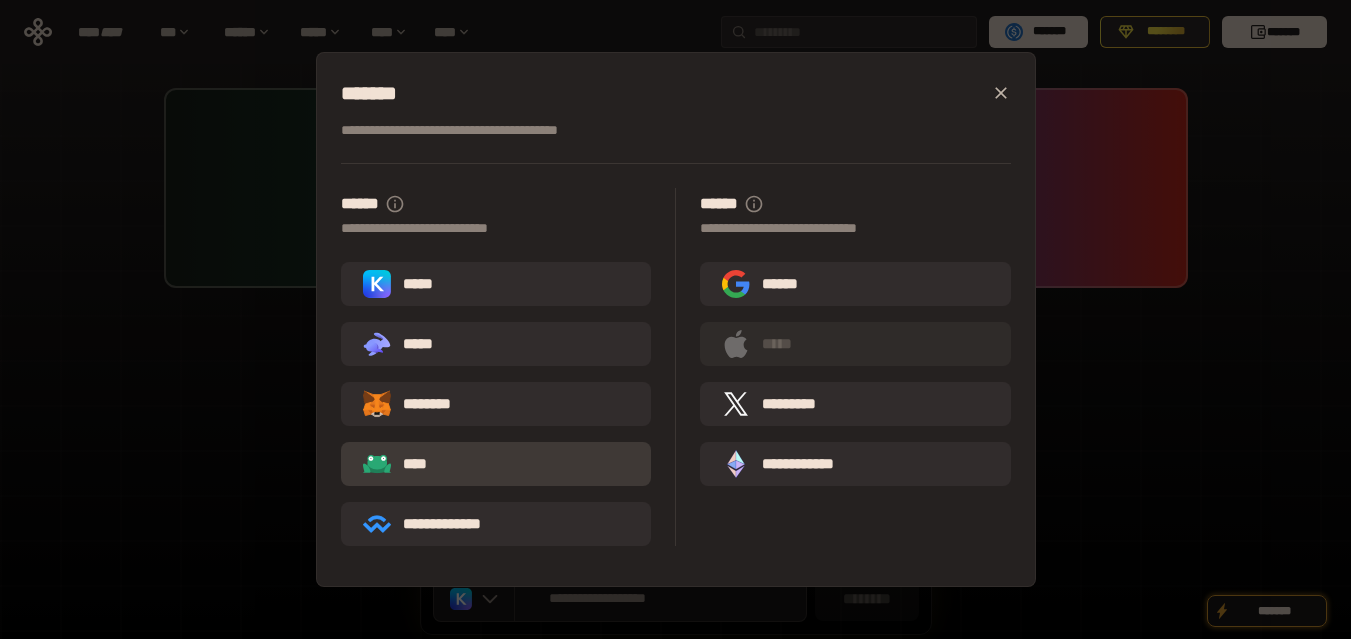 click on "****" at bounding box center [496, 464] 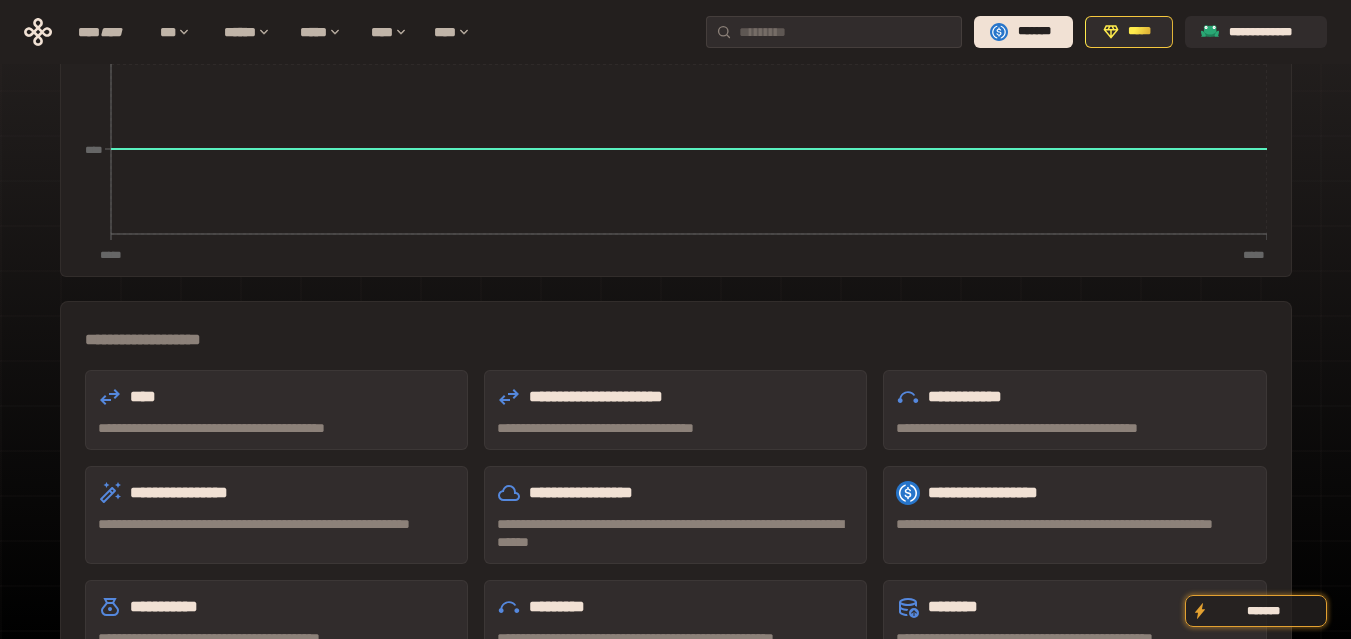 scroll, scrollTop: 0, scrollLeft: 0, axis: both 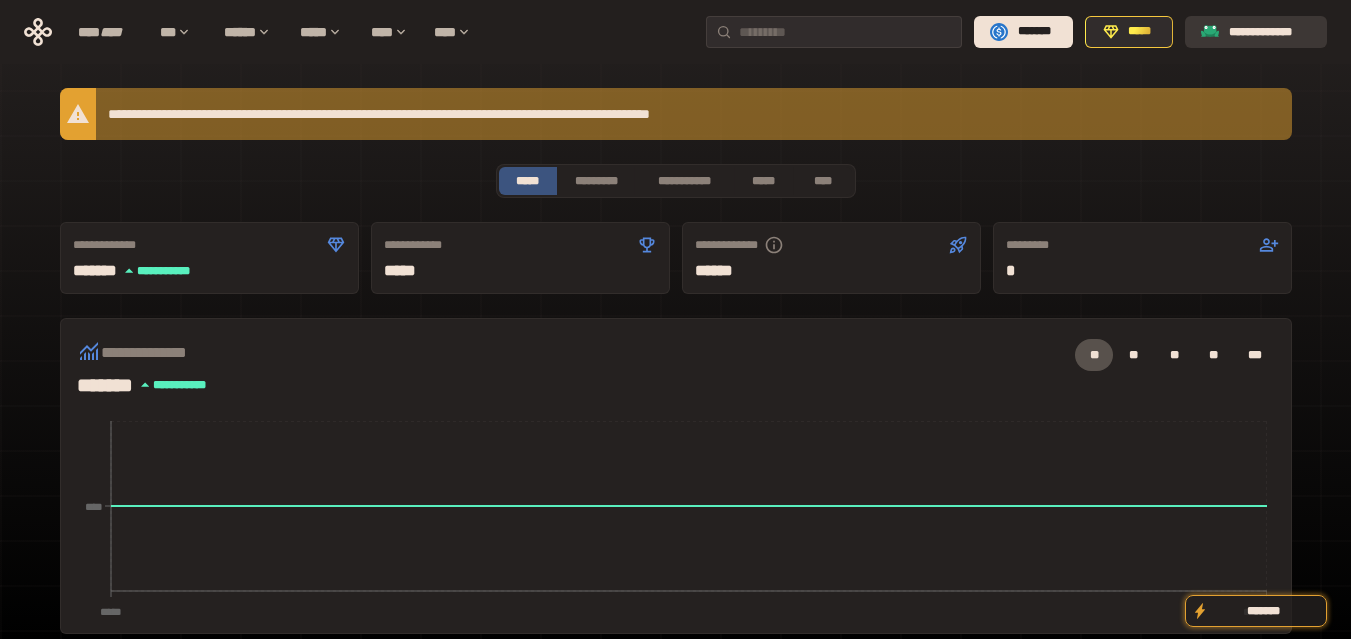 click on "**********" at bounding box center (1270, 32) 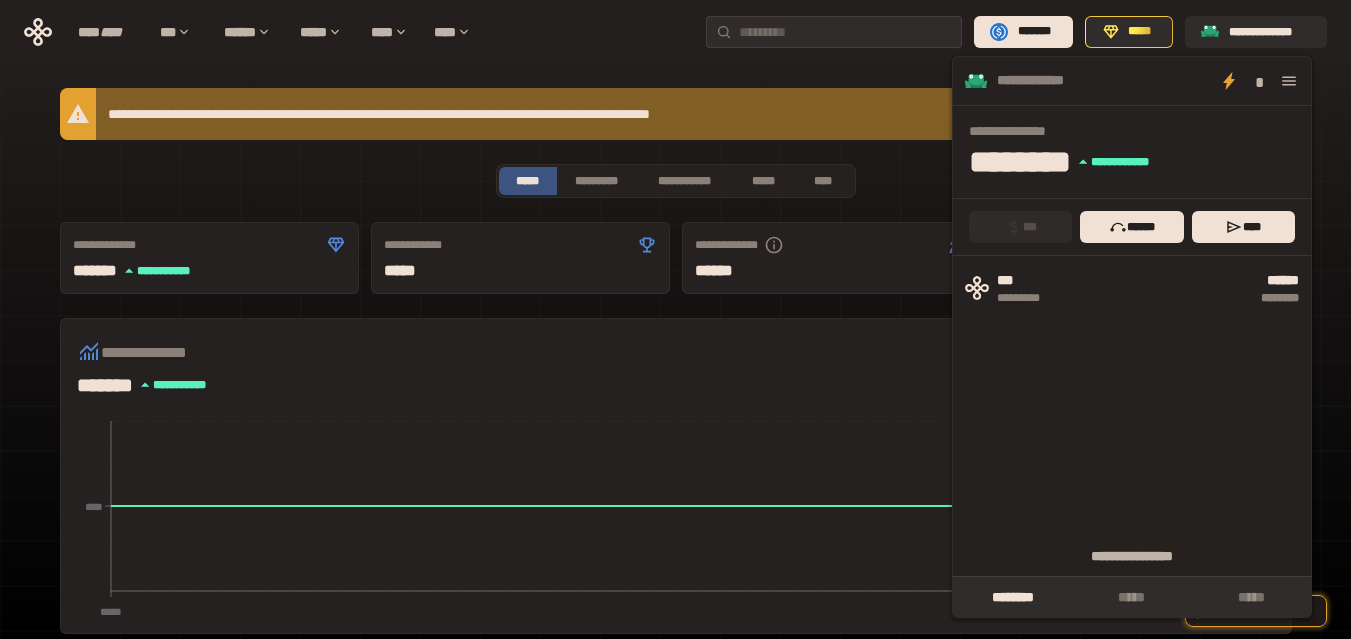 click 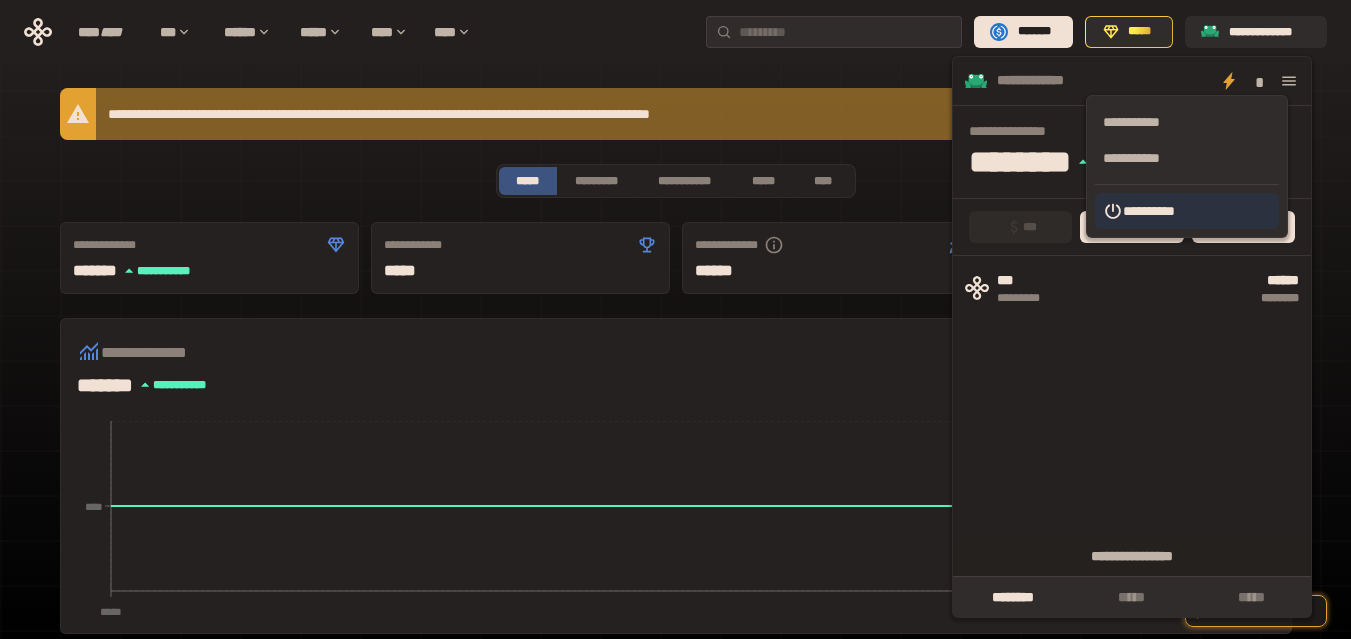 click on "**********" at bounding box center (1187, 211) 